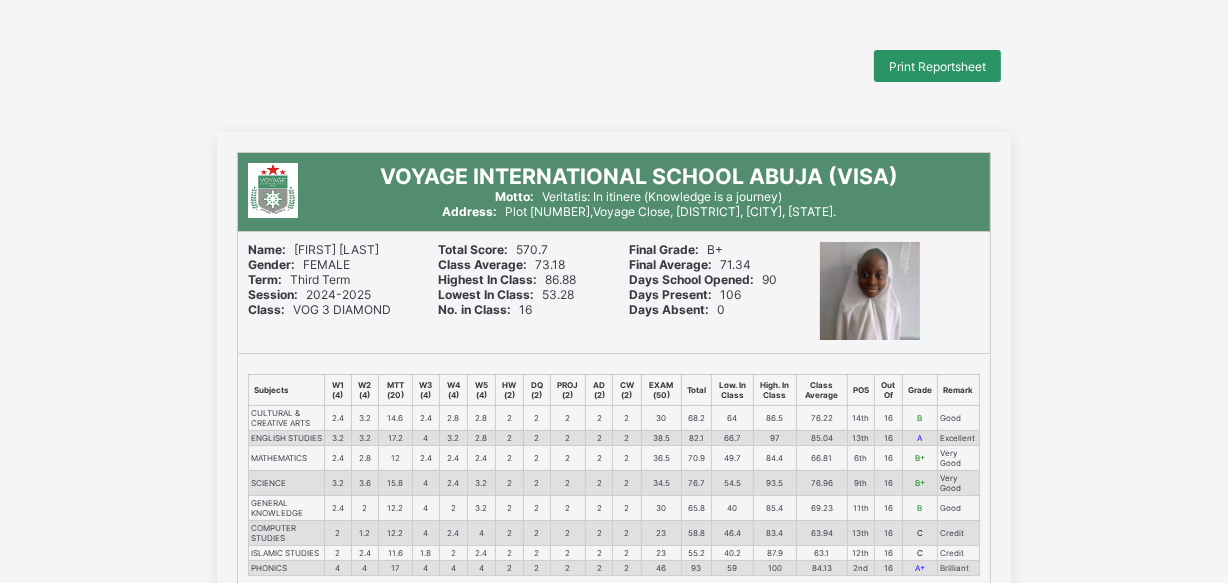 scroll, scrollTop: 0, scrollLeft: 0, axis: both 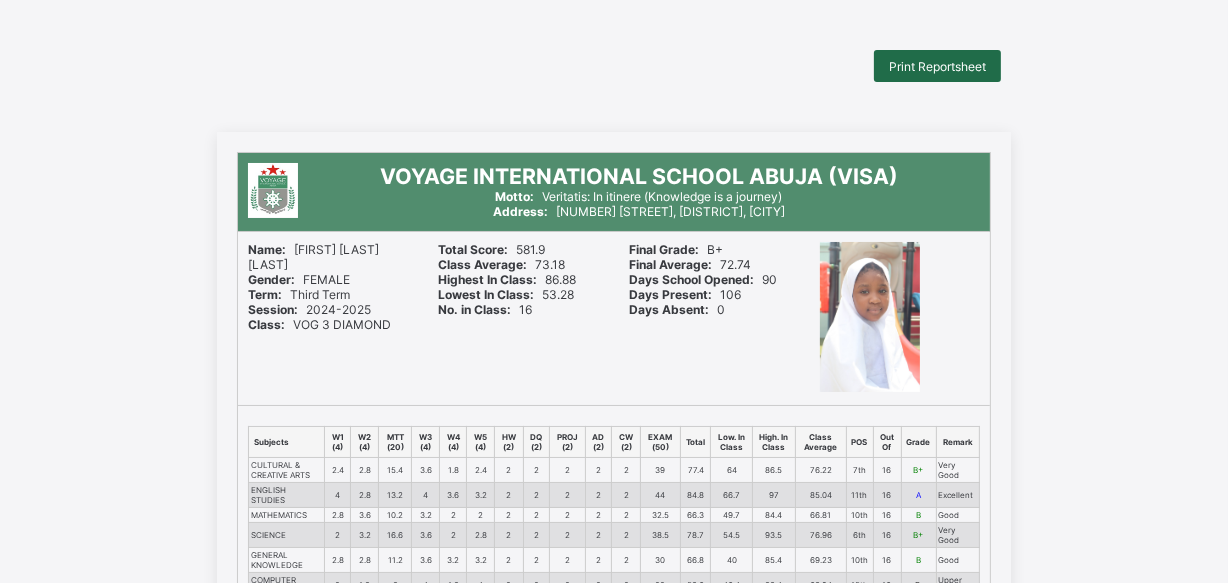 click on "Print Reportsheet" at bounding box center (937, 66) 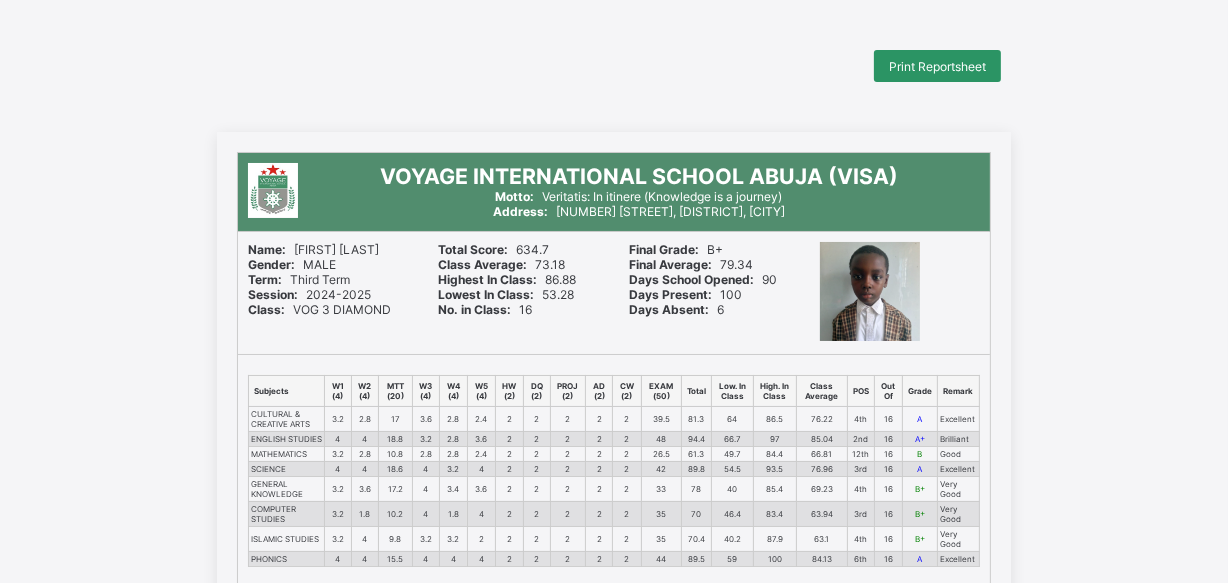 scroll, scrollTop: 0, scrollLeft: 0, axis: both 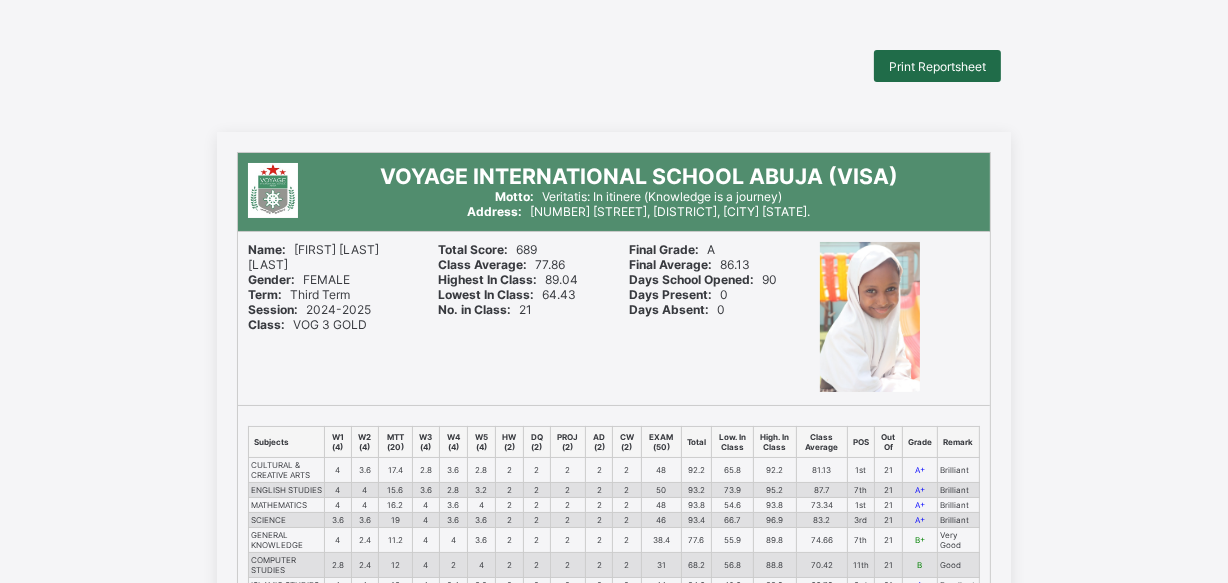 click on "Print Reportsheet" at bounding box center [937, 66] 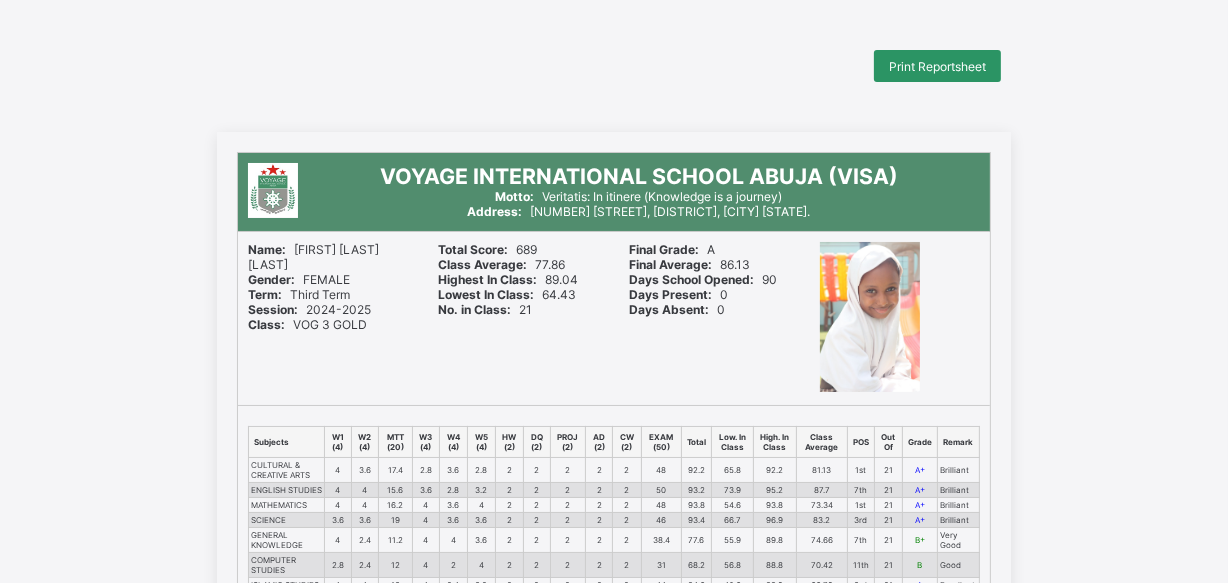 scroll, scrollTop: 0, scrollLeft: 0, axis: both 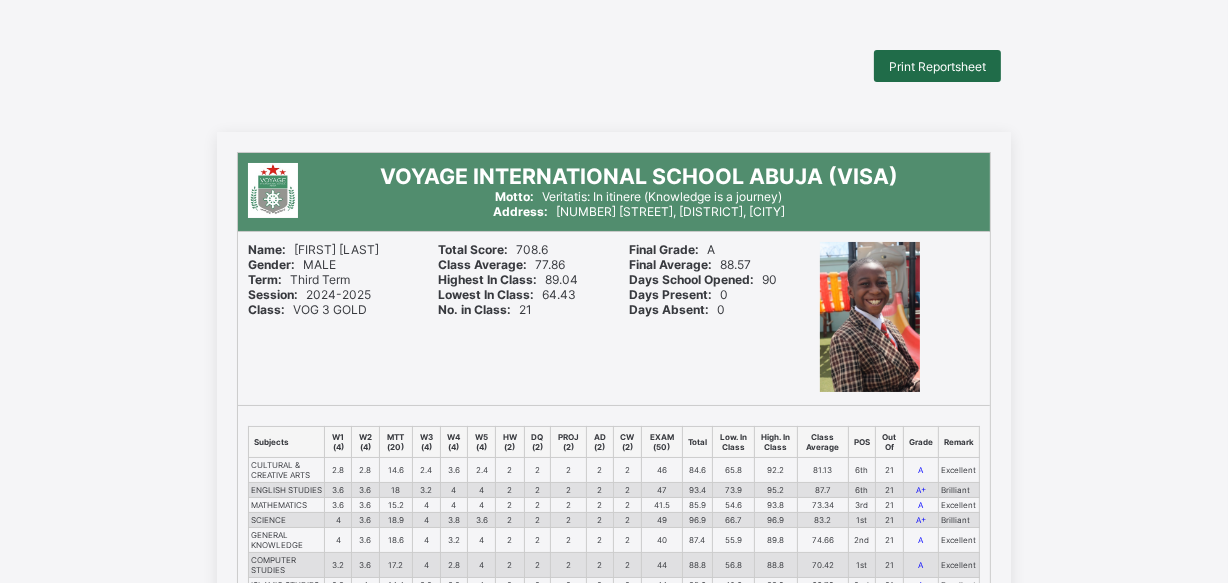click on "Print Reportsheet" at bounding box center (937, 66) 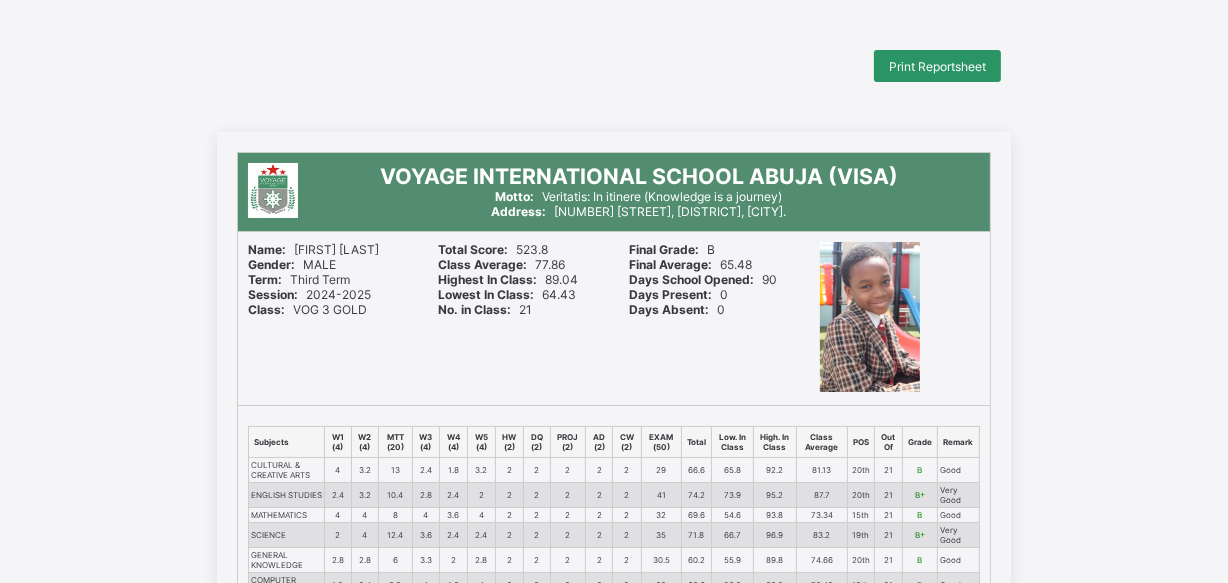 scroll, scrollTop: 0, scrollLeft: 0, axis: both 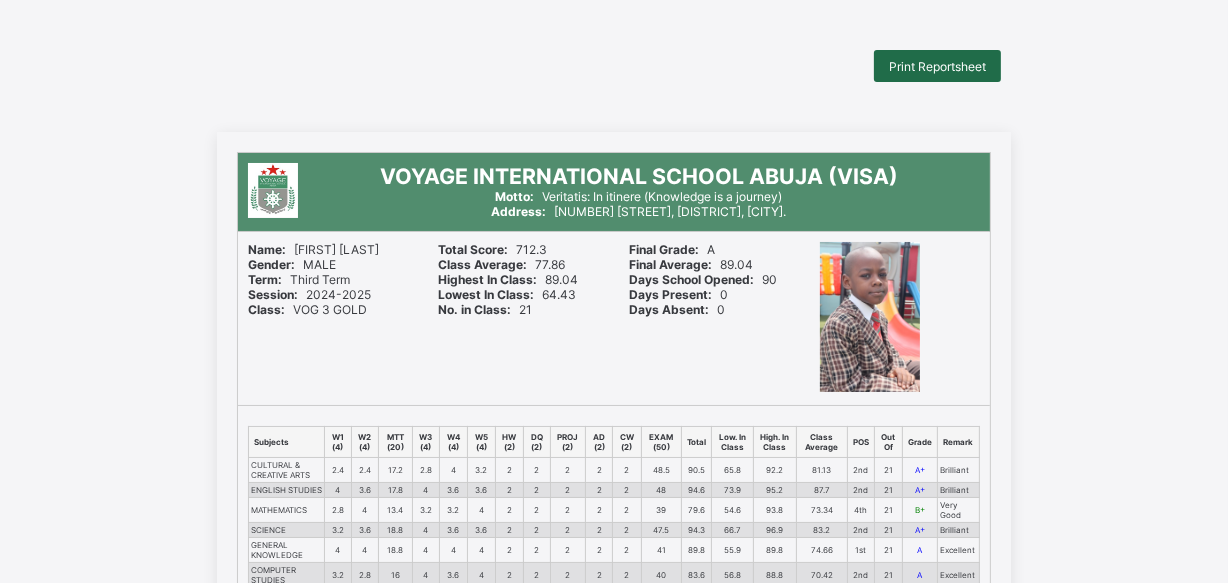 click on "Print Reportsheet" at bounding box center [937, 66] 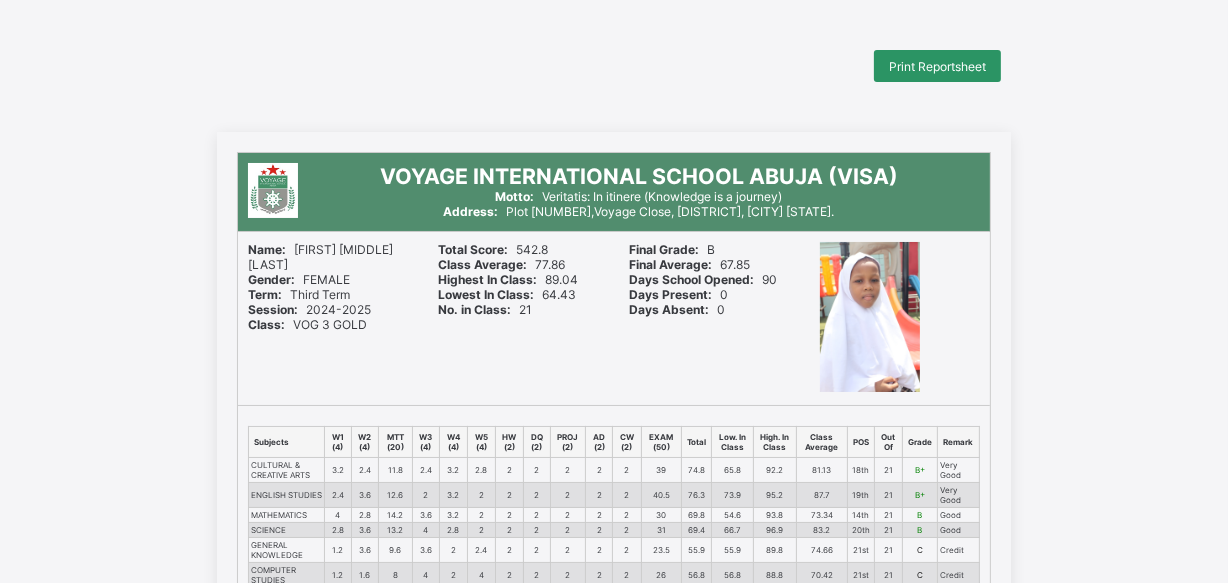 scroll, scrollTop: 0, scrollLeft: 0, axis: both 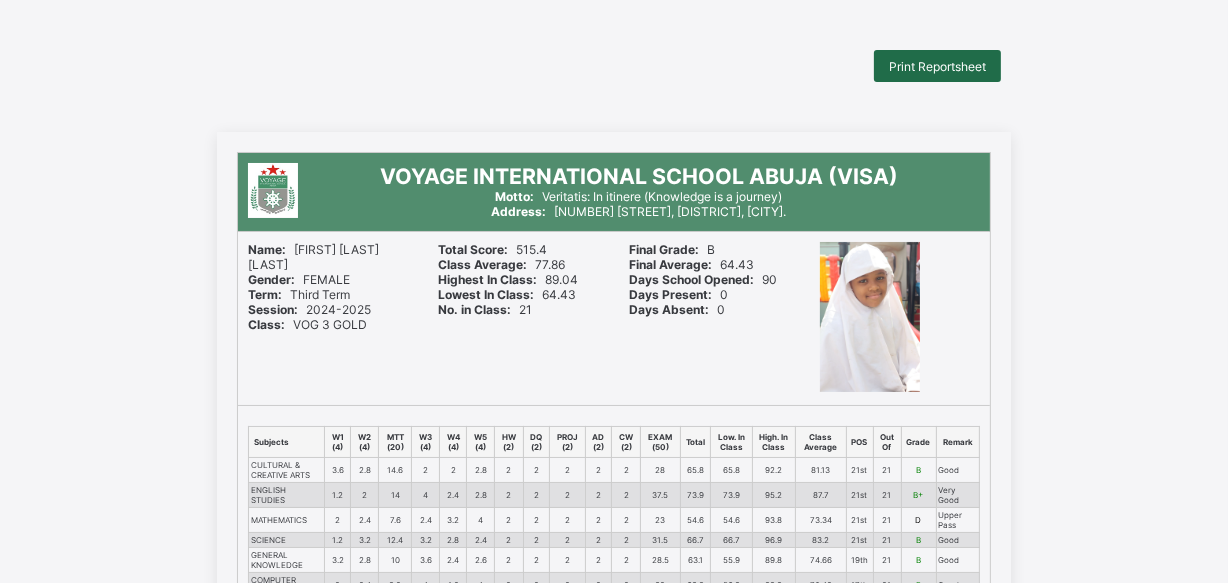 click on "Print Reportsheet" at bounding box center (937, 66) 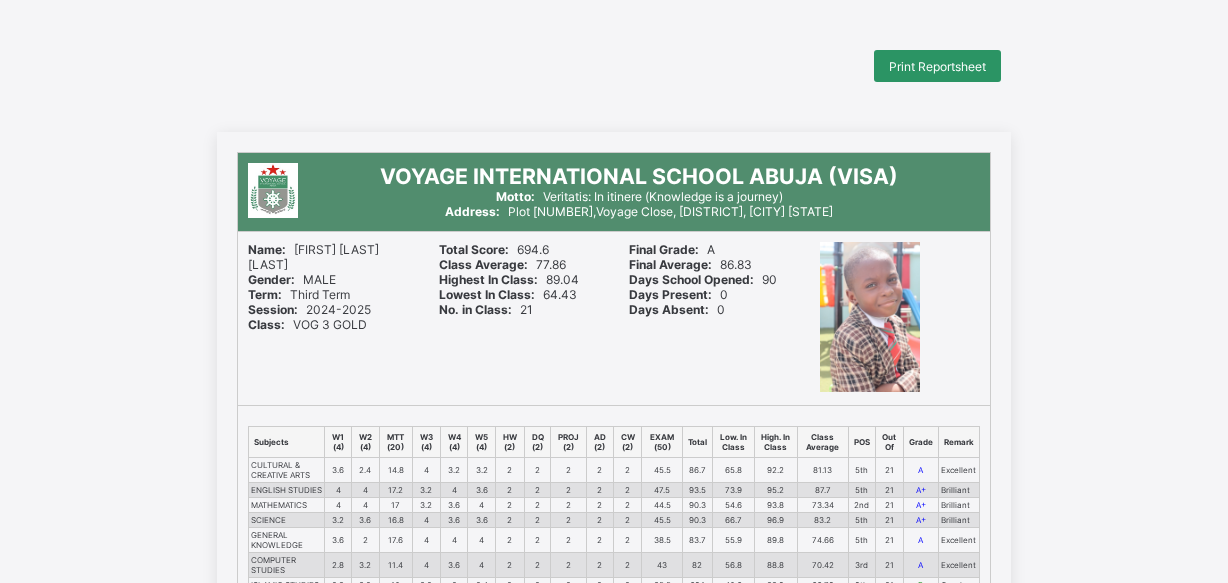 scroll, scrollTop: 0, scrollLeft: 0, axis: both 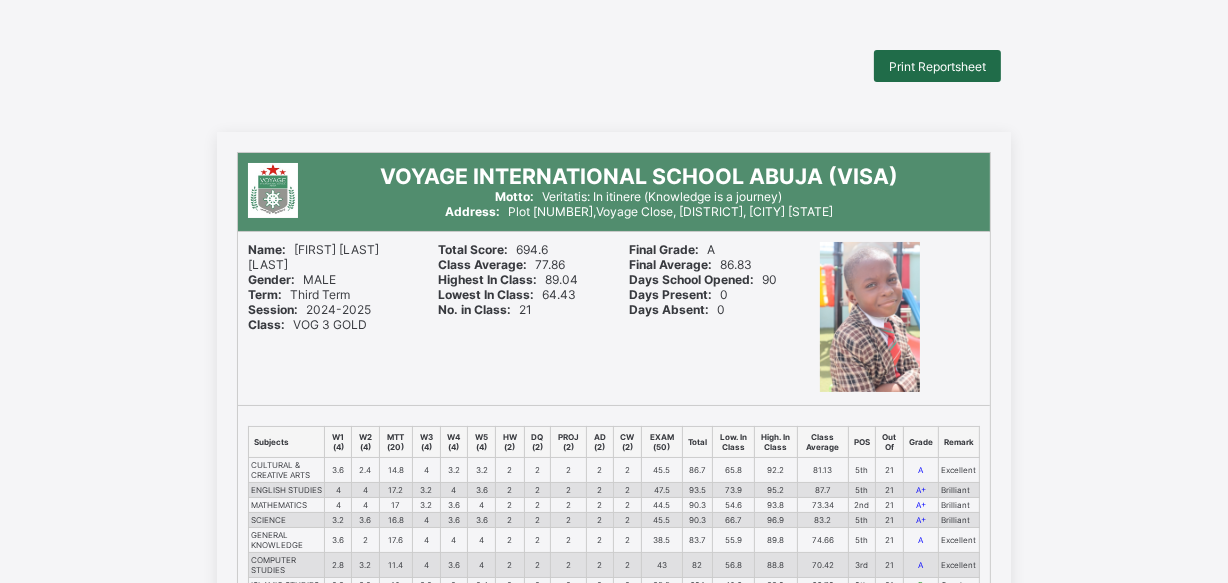 click on "Print Reportsheet" at bounding box center (937, 66) 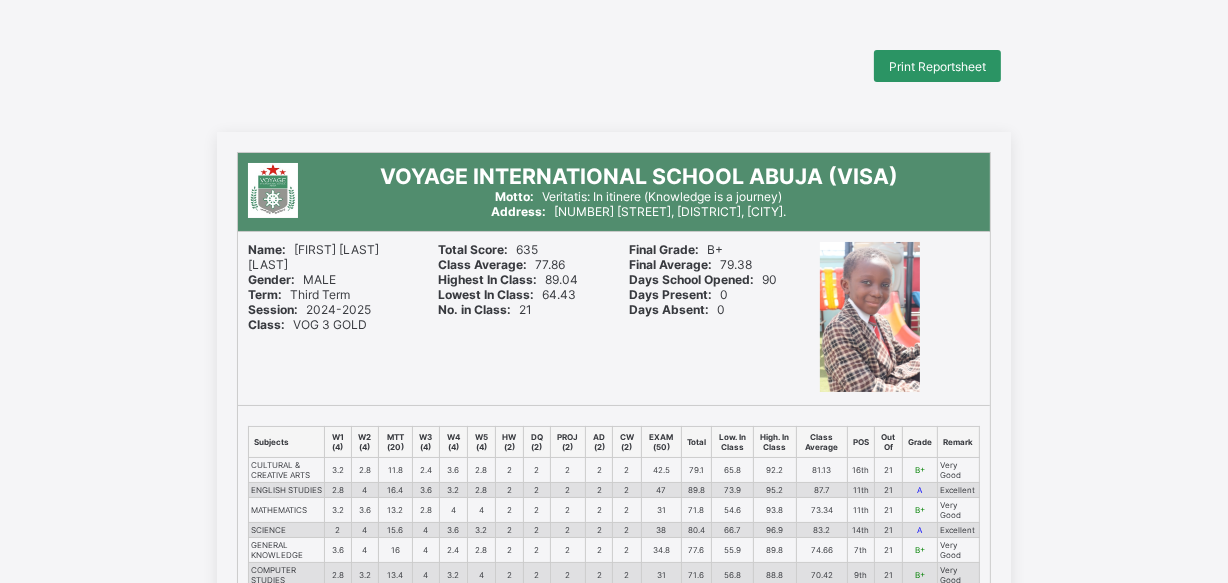 scroll, scrollTop: 0, scrollLeft: 0, axis: both 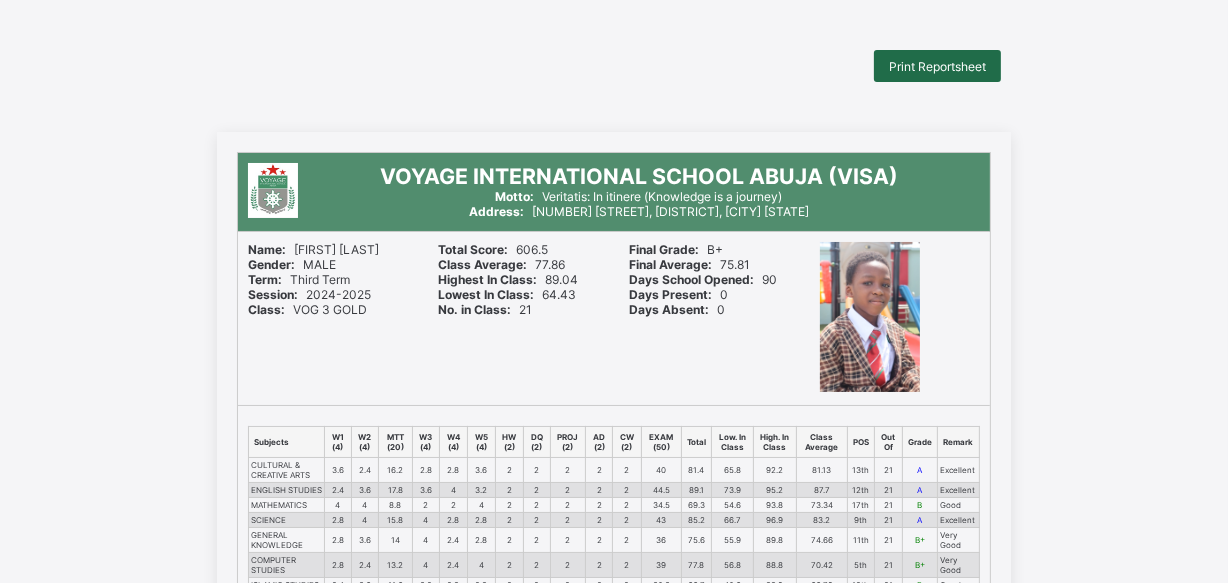 click on "Print Reportsheet" at bounding box center [937, 66] 